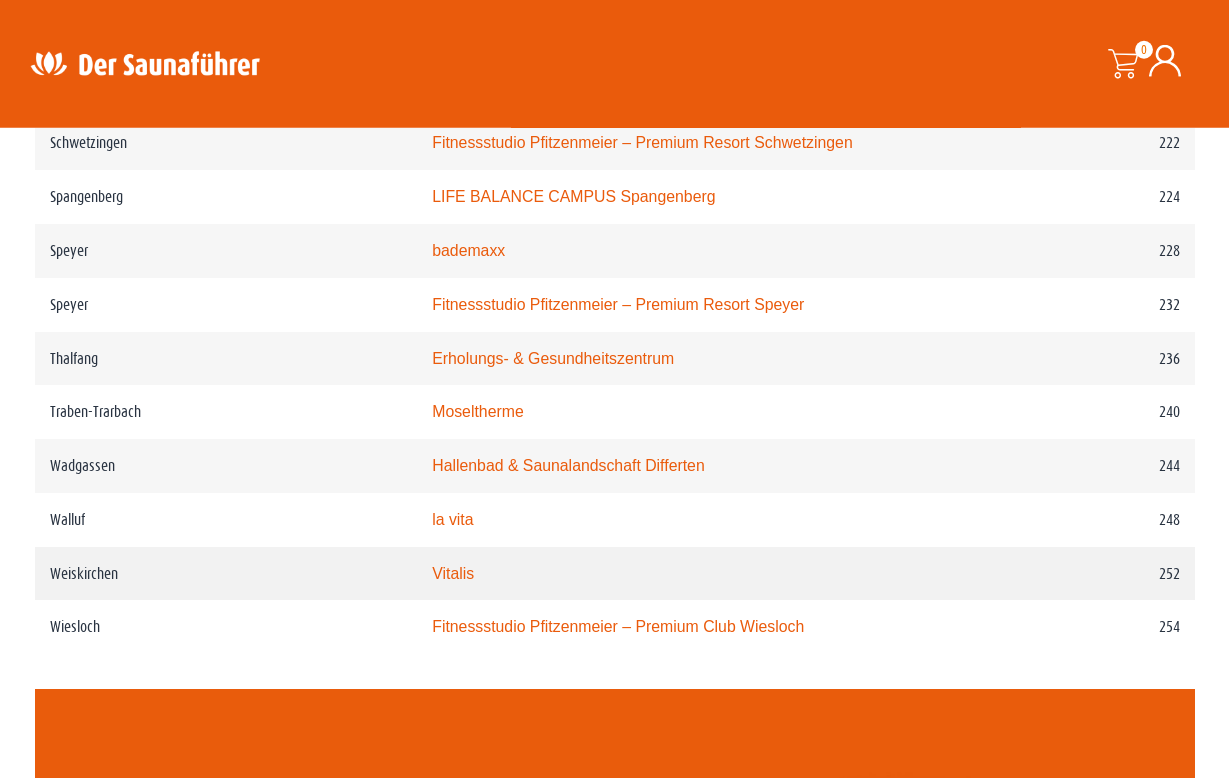 scroll, scrollTop: 4215, scrollLeft: 0, axis: vertical 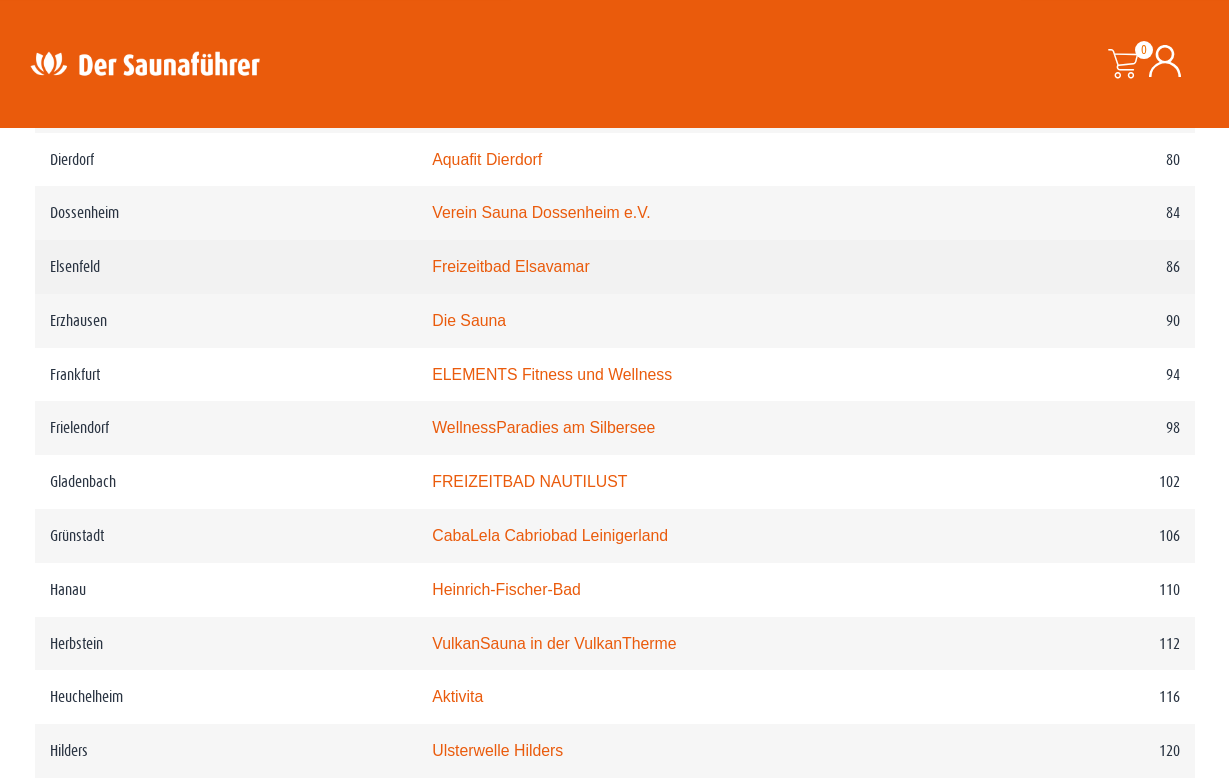 drag, startPoint x: 260, startPoint y: 430, endPoint x: 302, endPoint y: 351, distance: 89.470665 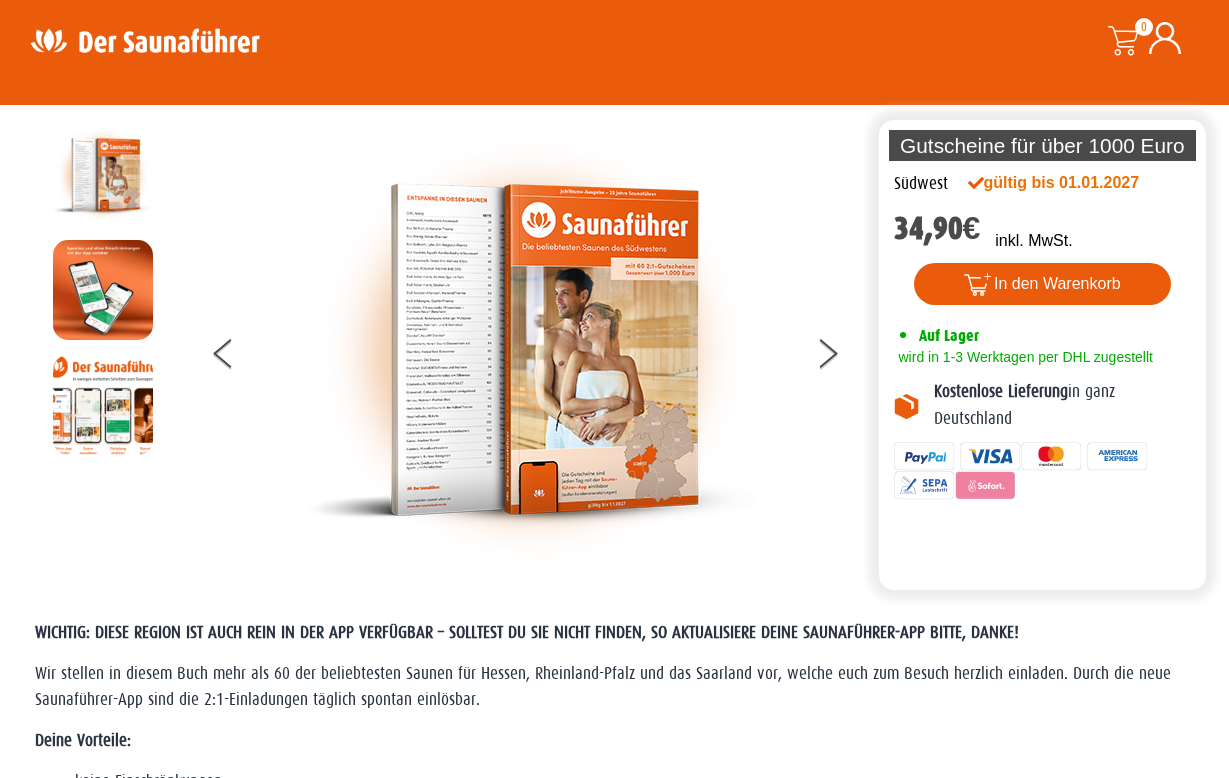 scroll, scrollTop: 0, scrollLeft: 0, axis: both 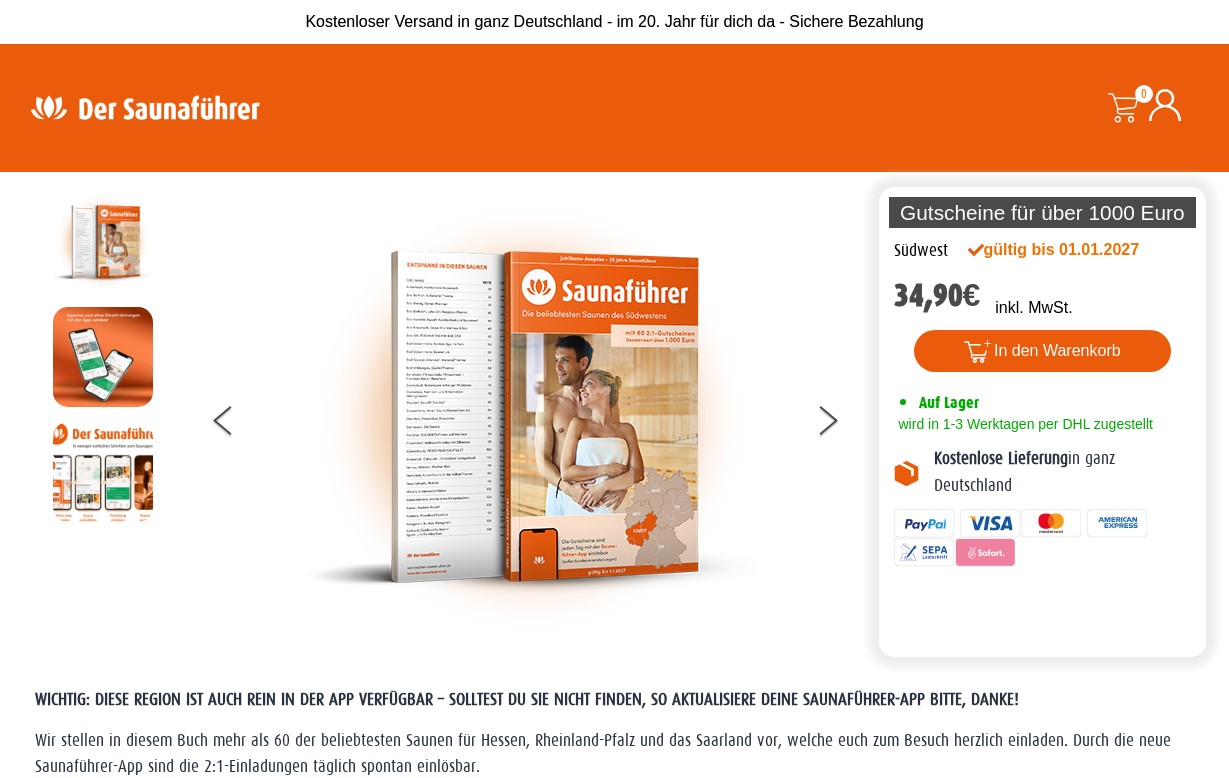 click at bounding box center (145, 107) 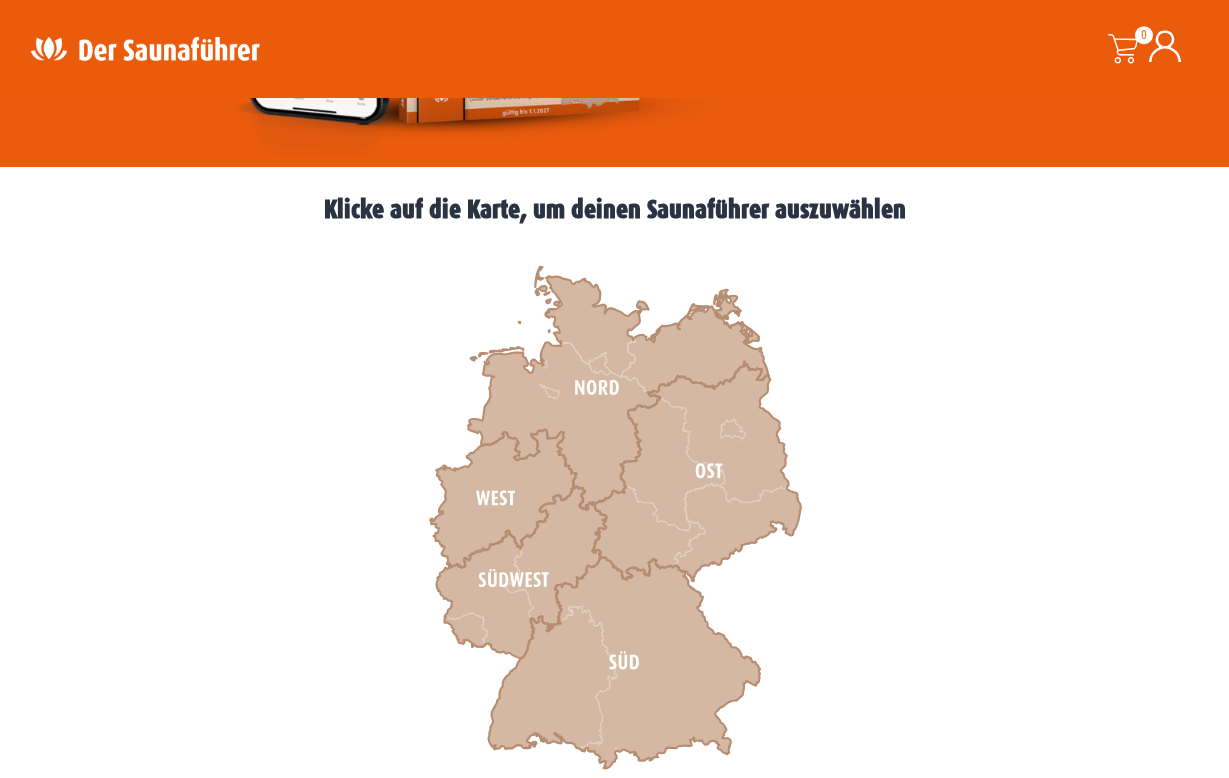 scroll, scrollTop: 510, scrollLeft: 0, axis: vertical 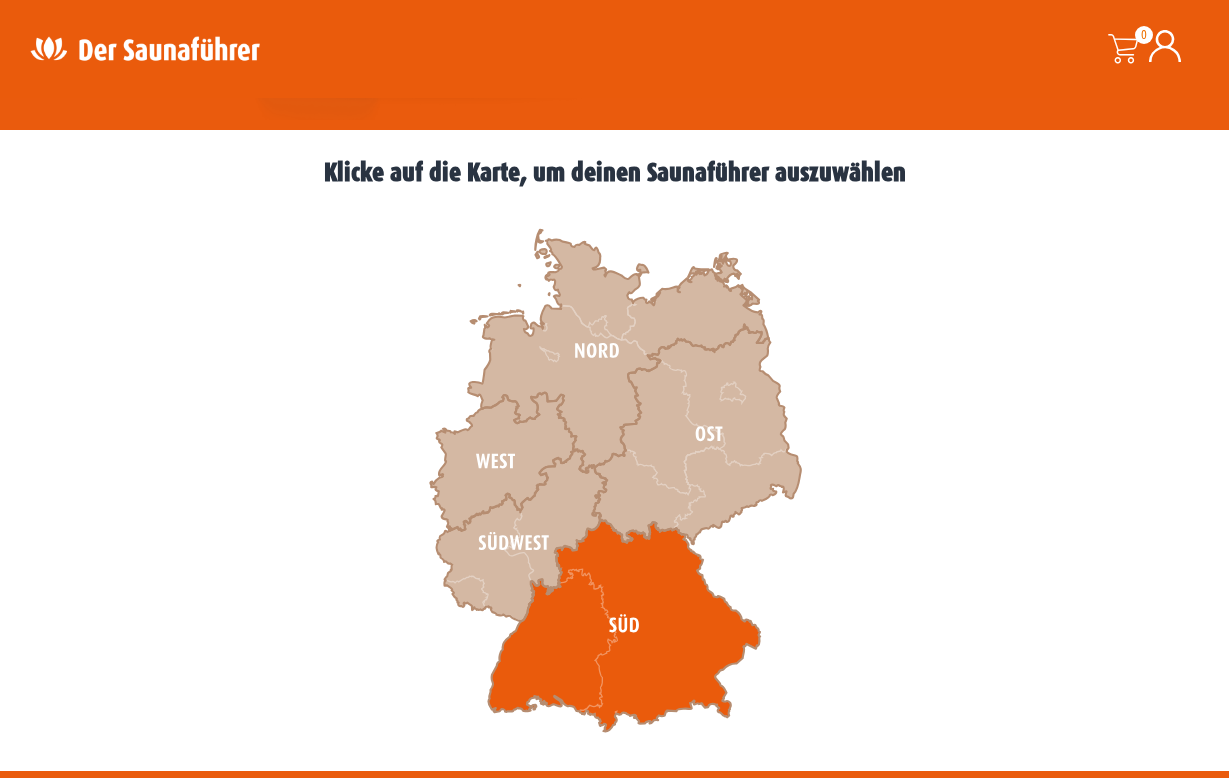 click 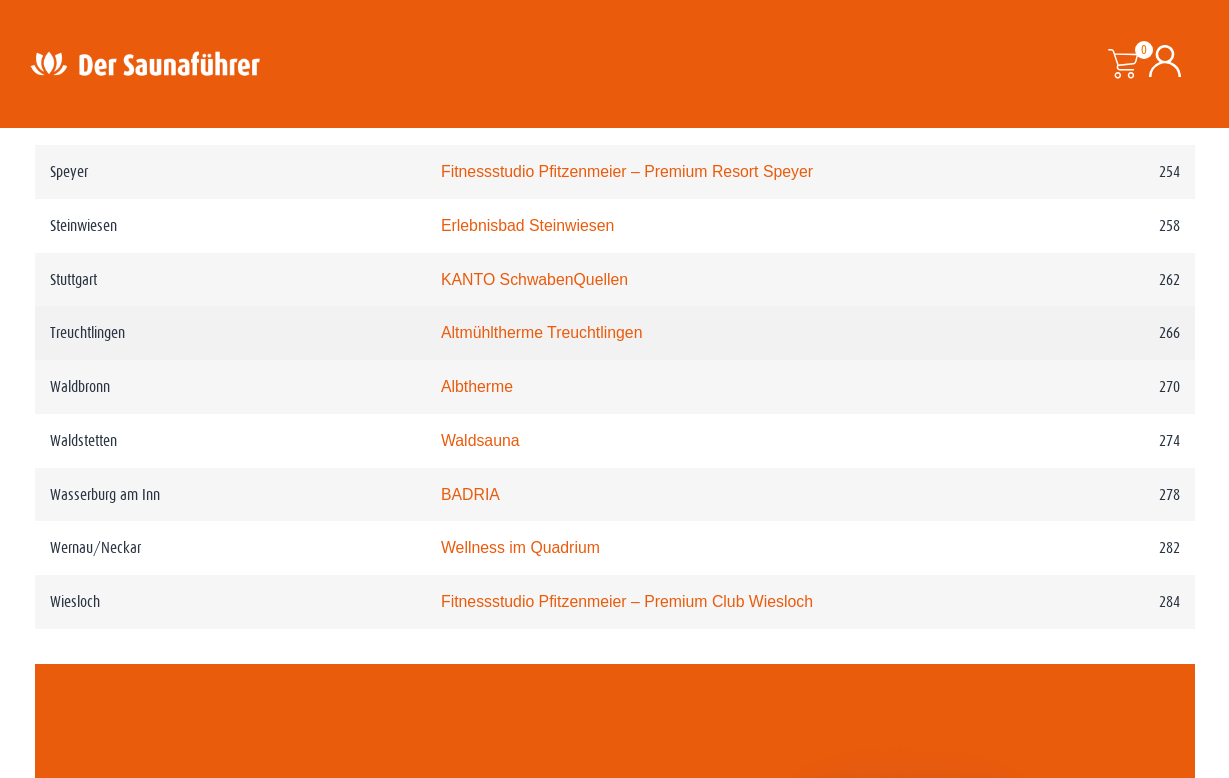 scroll, scrollTop: 4488, scrollLeft: 0, axis: vertical 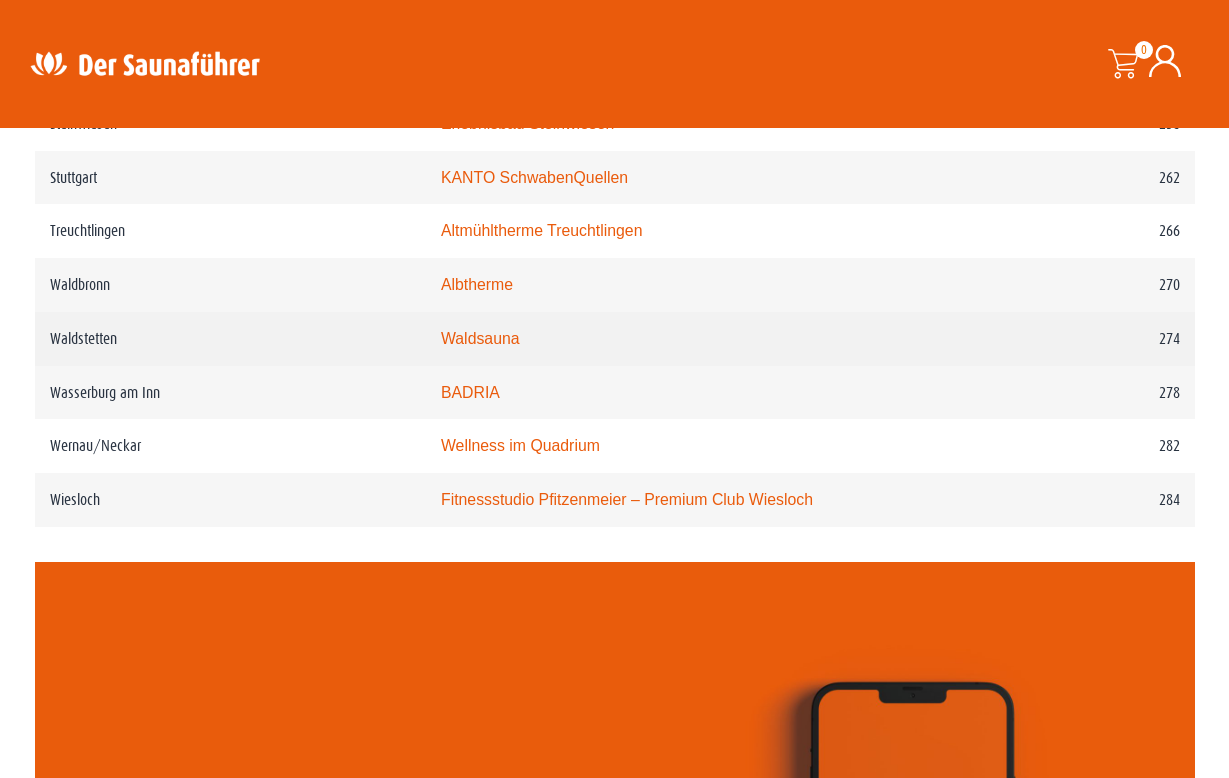 click on "Waldstetten" at bounding box center (230, 339) 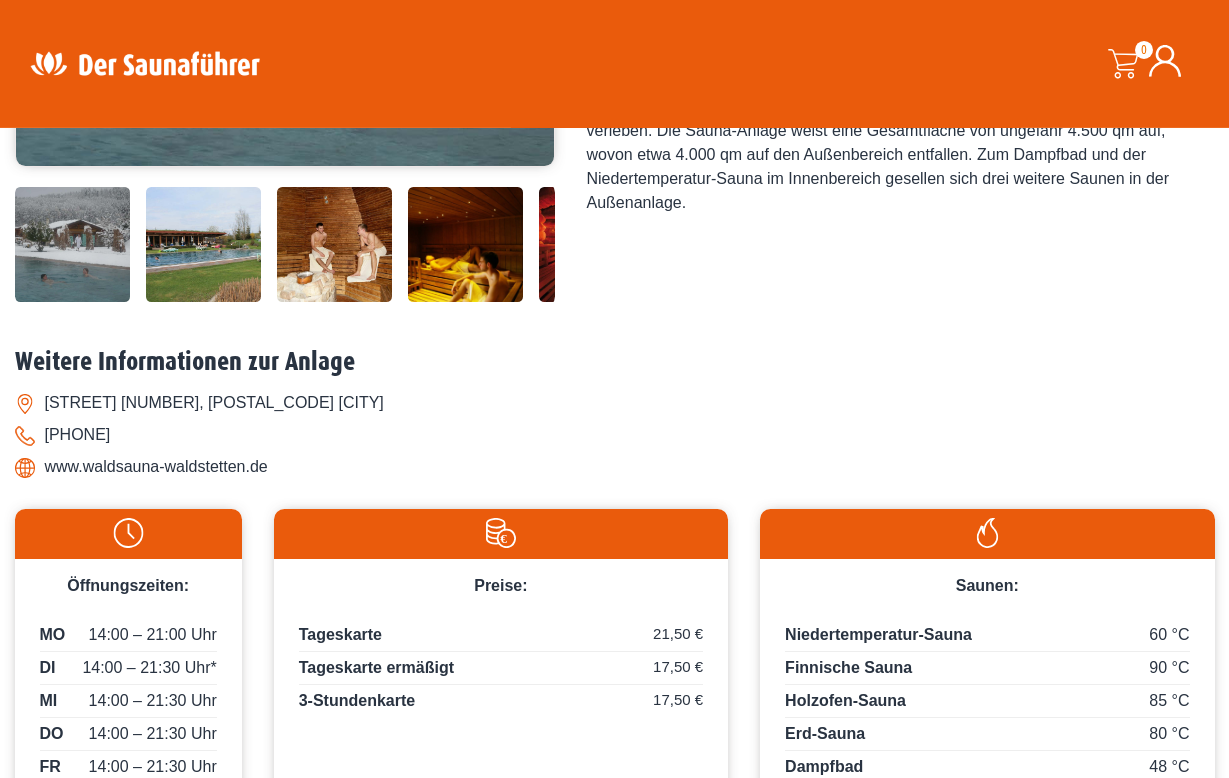scroll, scrollTop: 612, scrollLeft: 0, axis: vertical 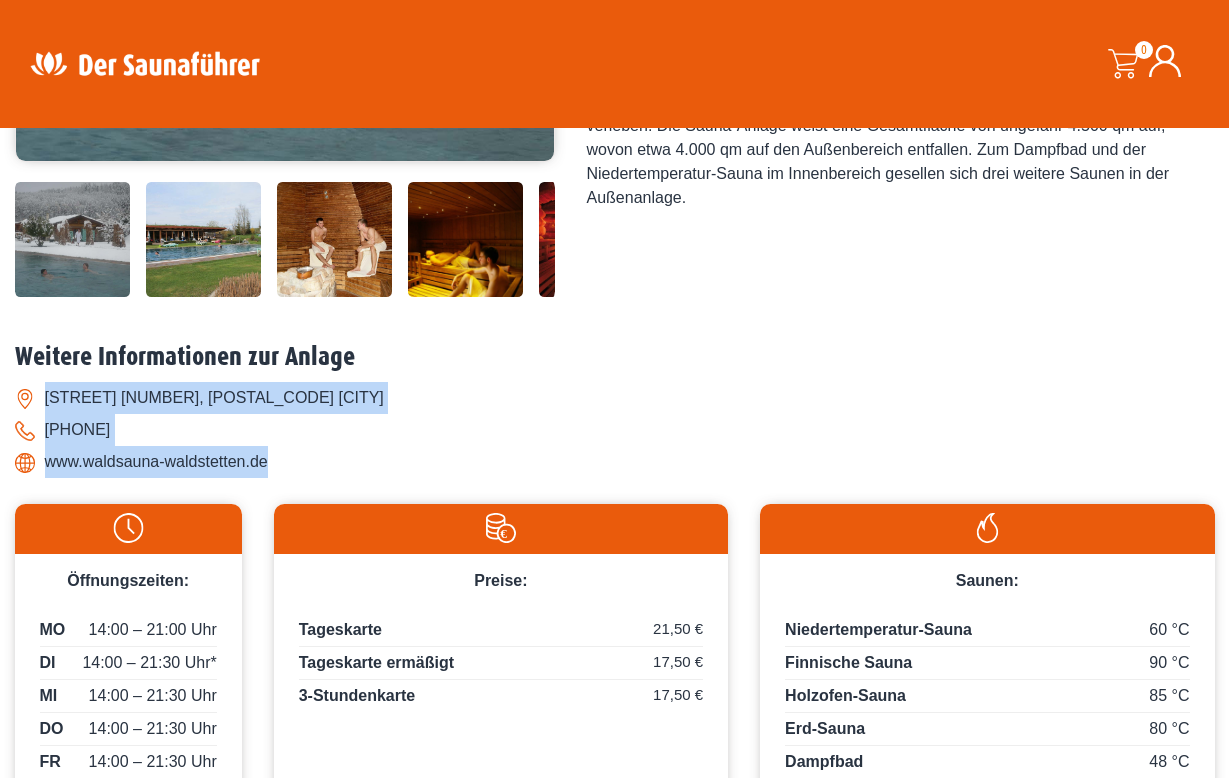 drag, startPoint x: 340, startPoint y: 470, endPoint x: 123, endPoint y: 408, distance: 225.68341 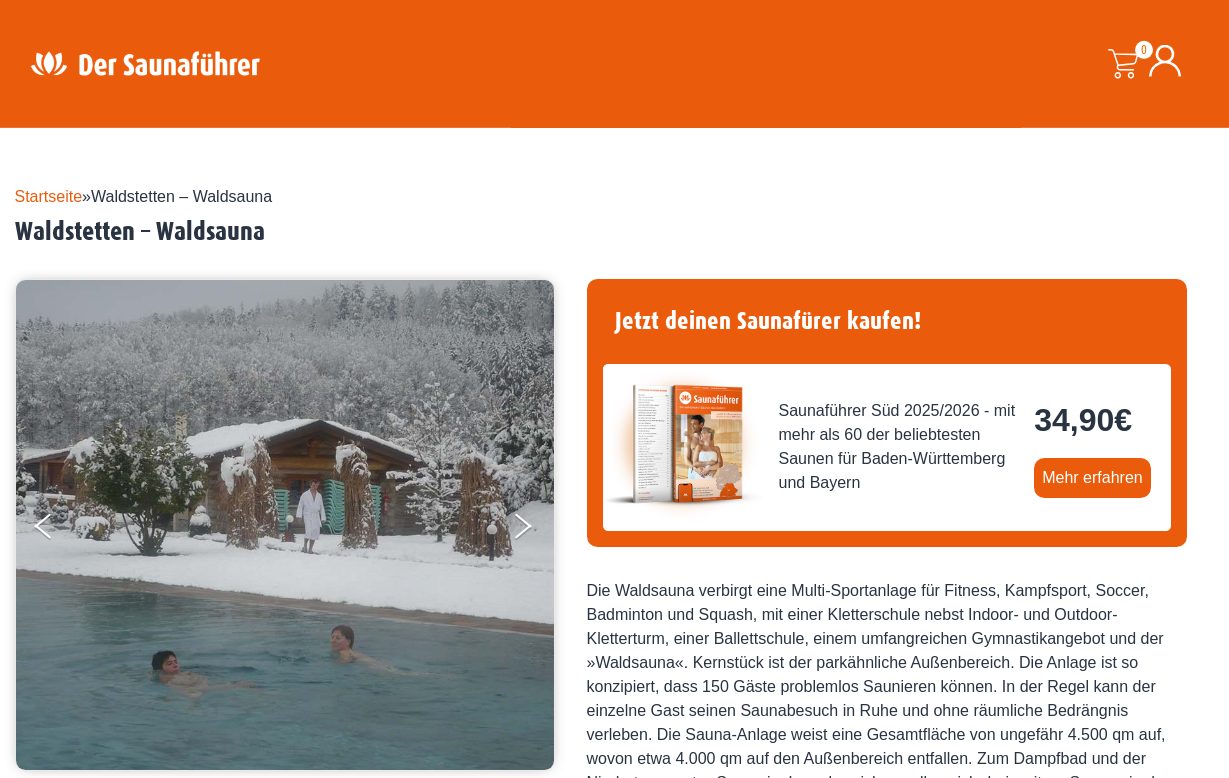 scroll, scrollTop: 0, scrollLeft: 0, axis: both 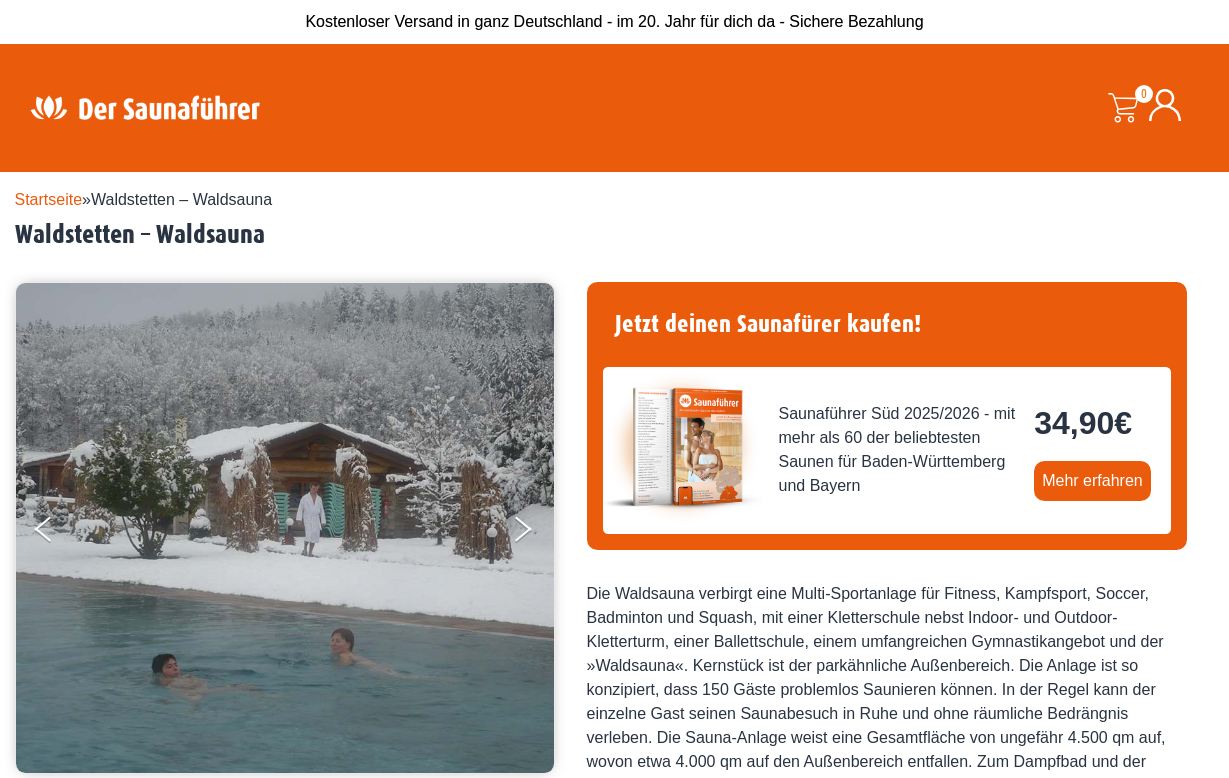 click at bounding box center (145, 107) 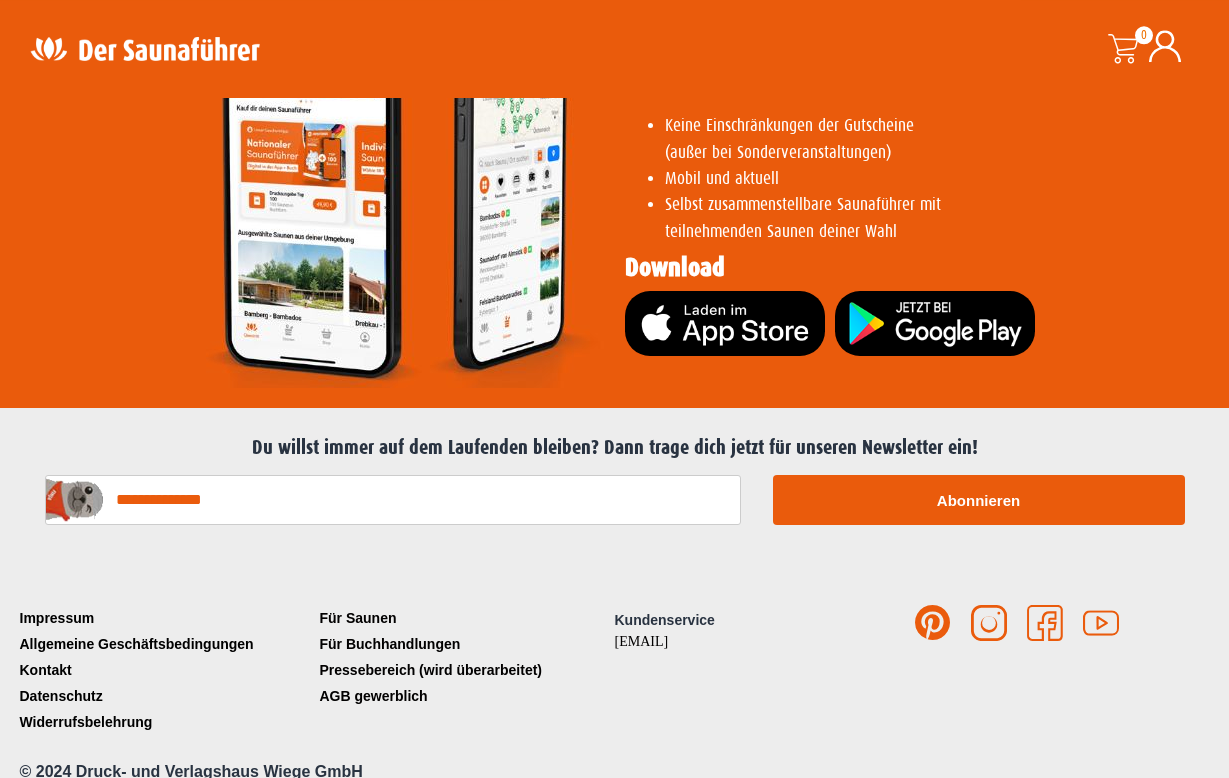 scroll, scrollTop: 4008, scrollLeft: 0, axis: vertical 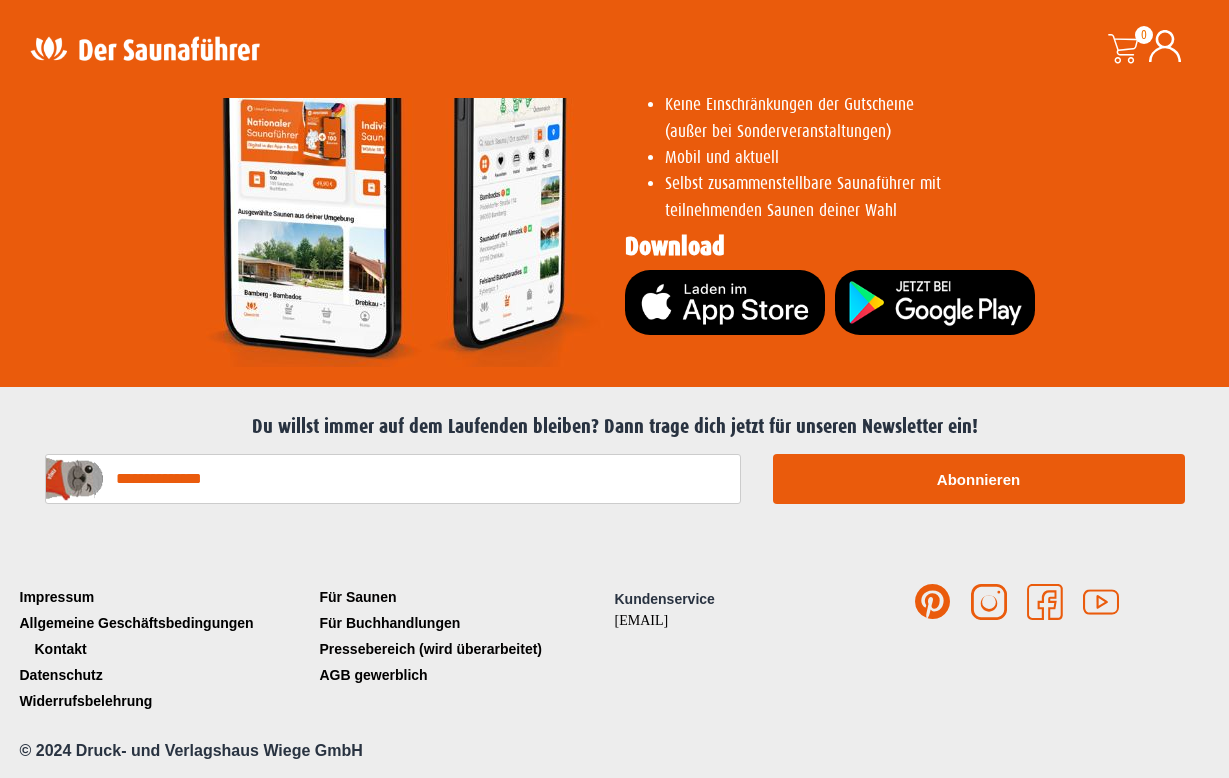 click on "Kontakt" 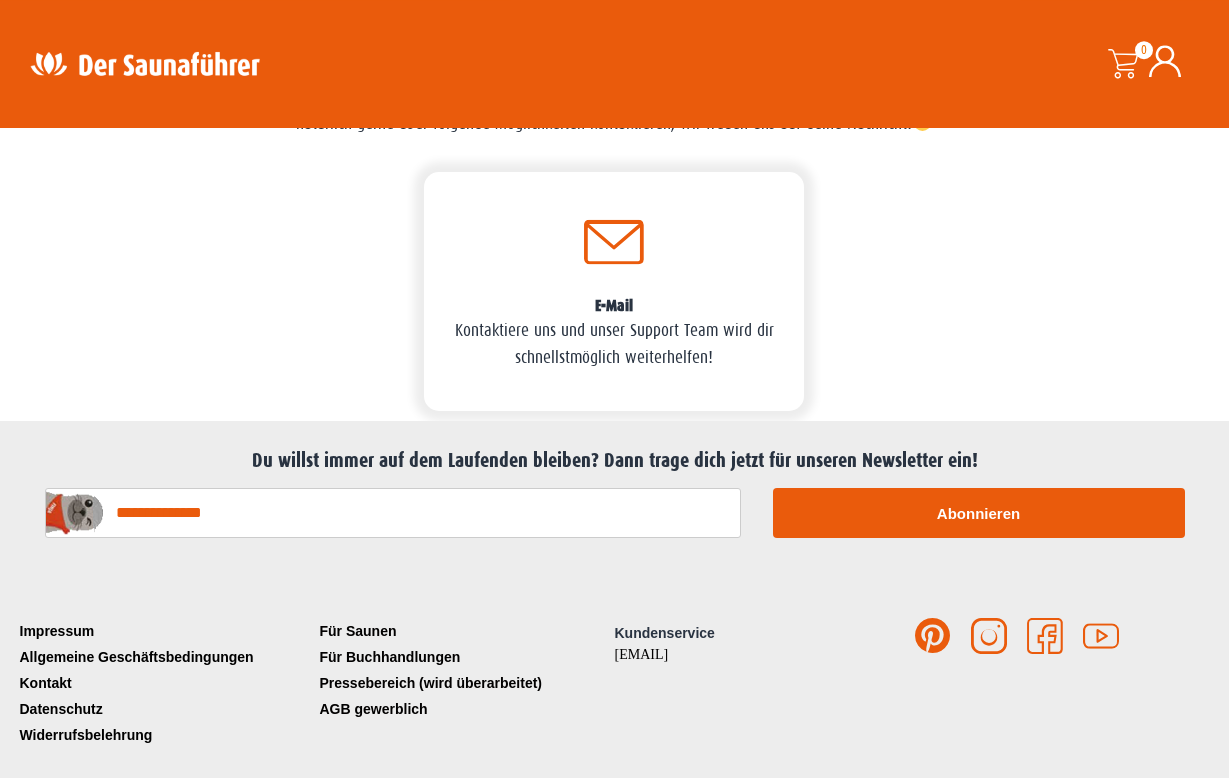 scroll, scrollTop: 0, scrollLeft: 0, axis: both 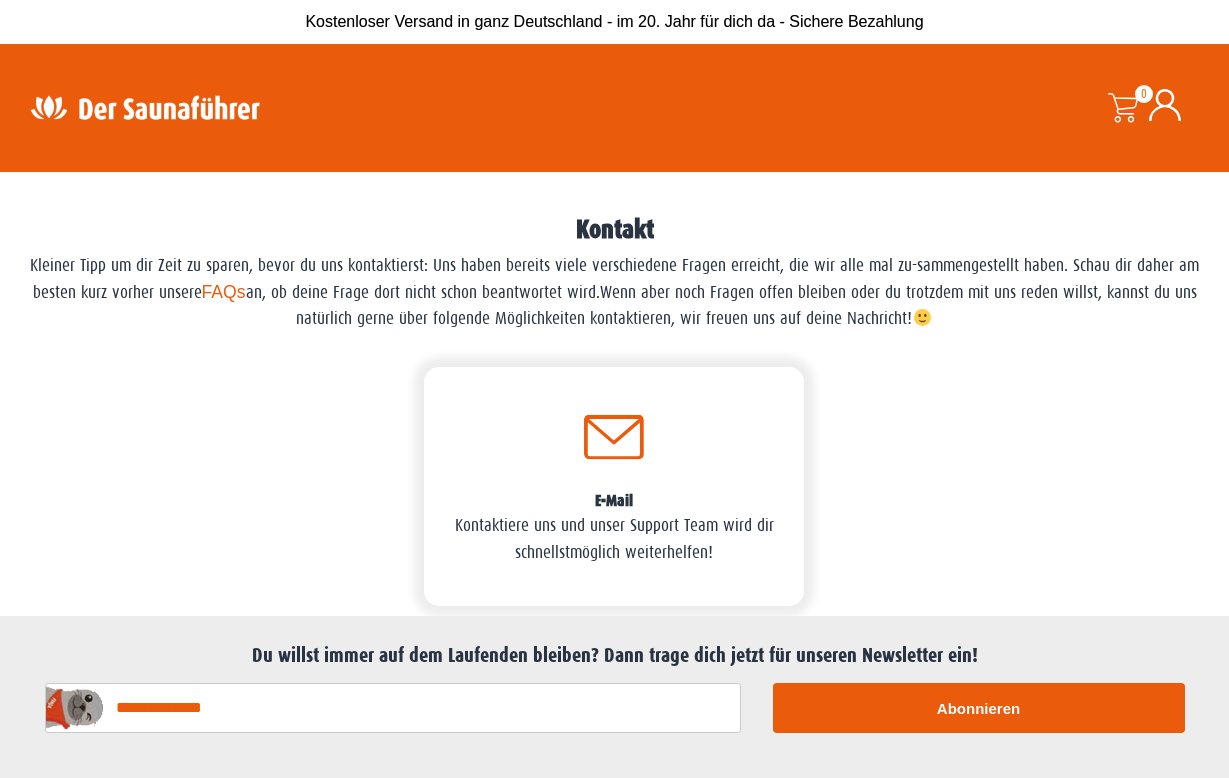 click 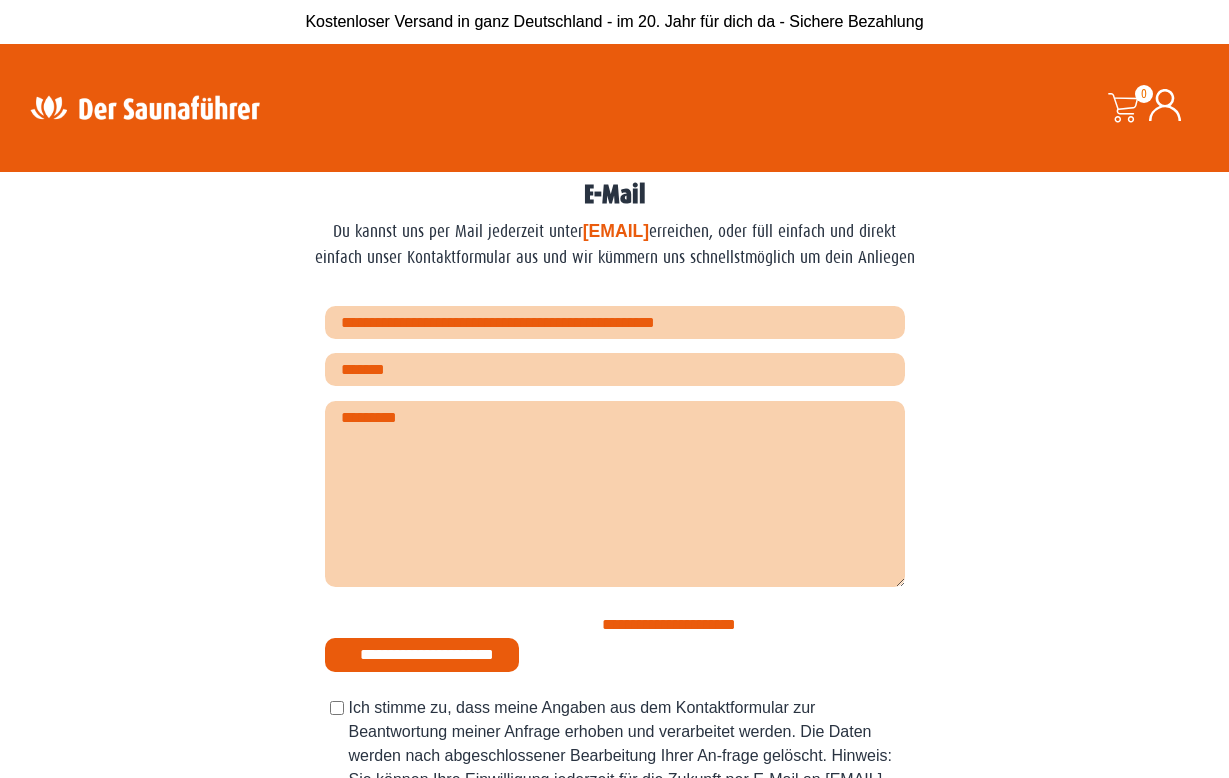 scroll, scrollTop: 0, scrollLeft: 0, axis: both 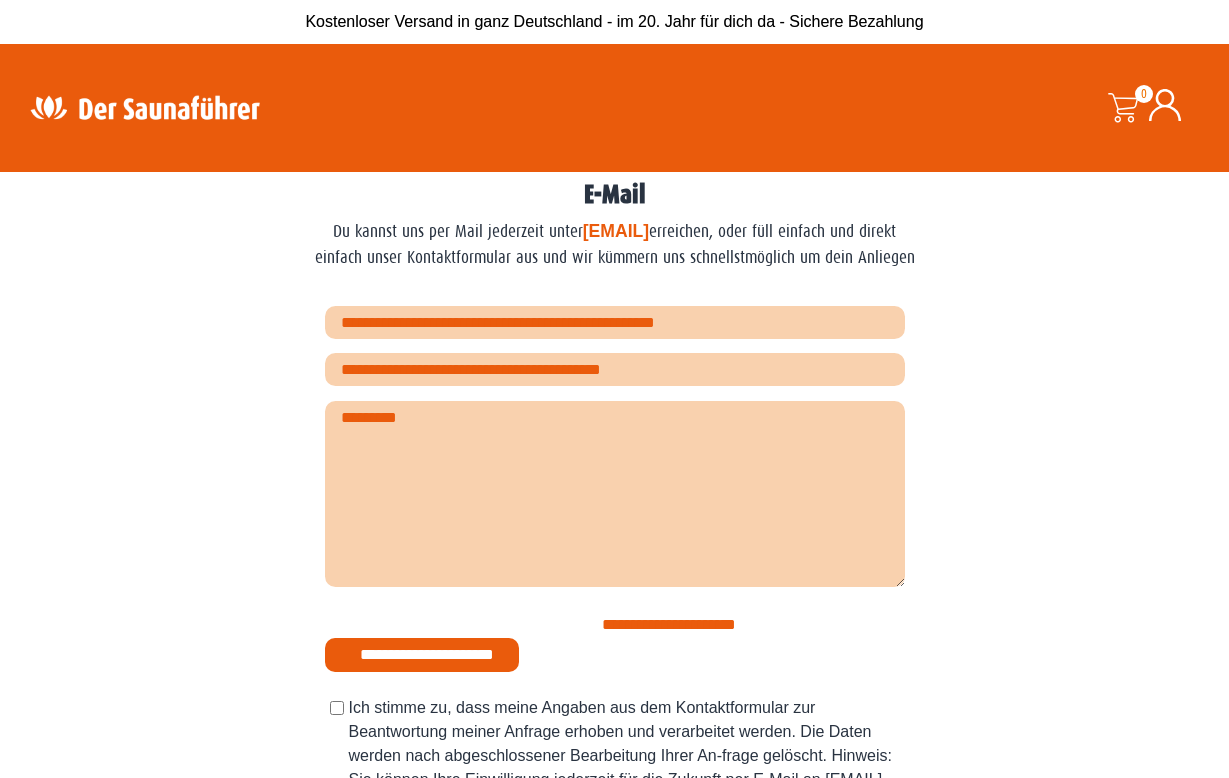 drag, startPoint x: 540, startPoint y: 365, endPoint x: 673, endPoint y: 372, distance: 133.18408 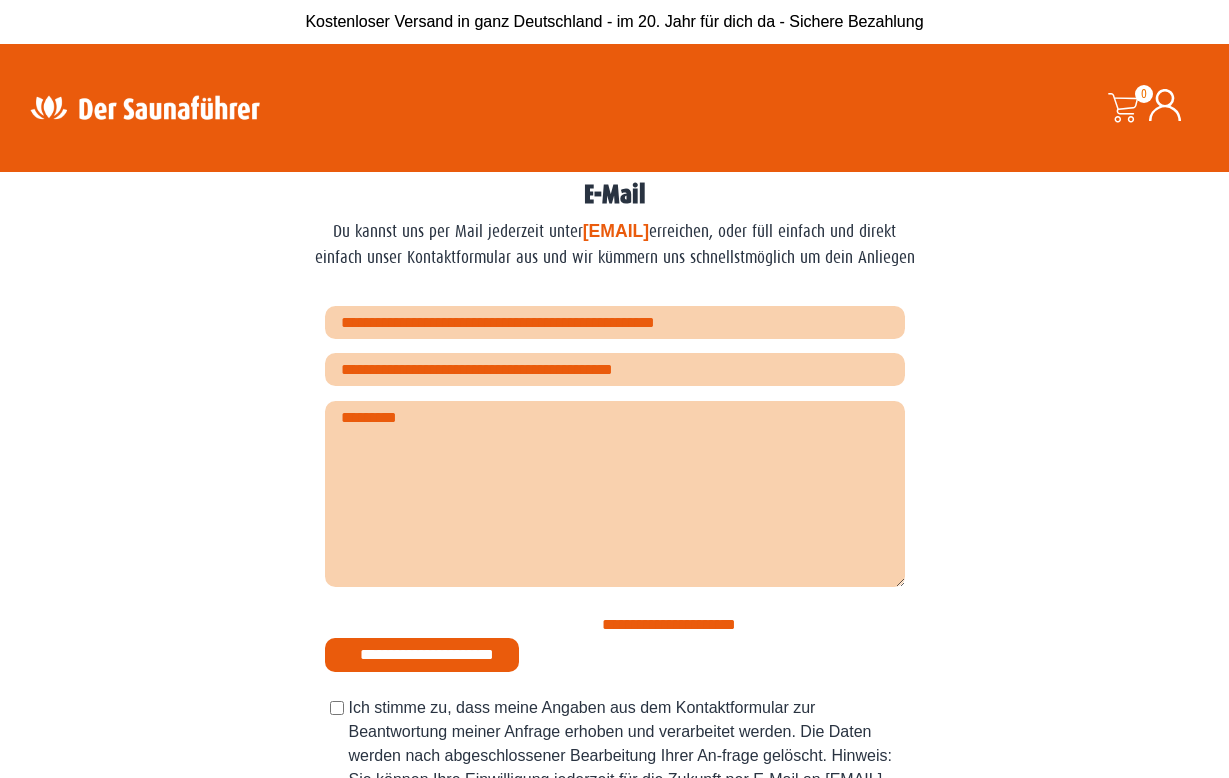 type on "**********" 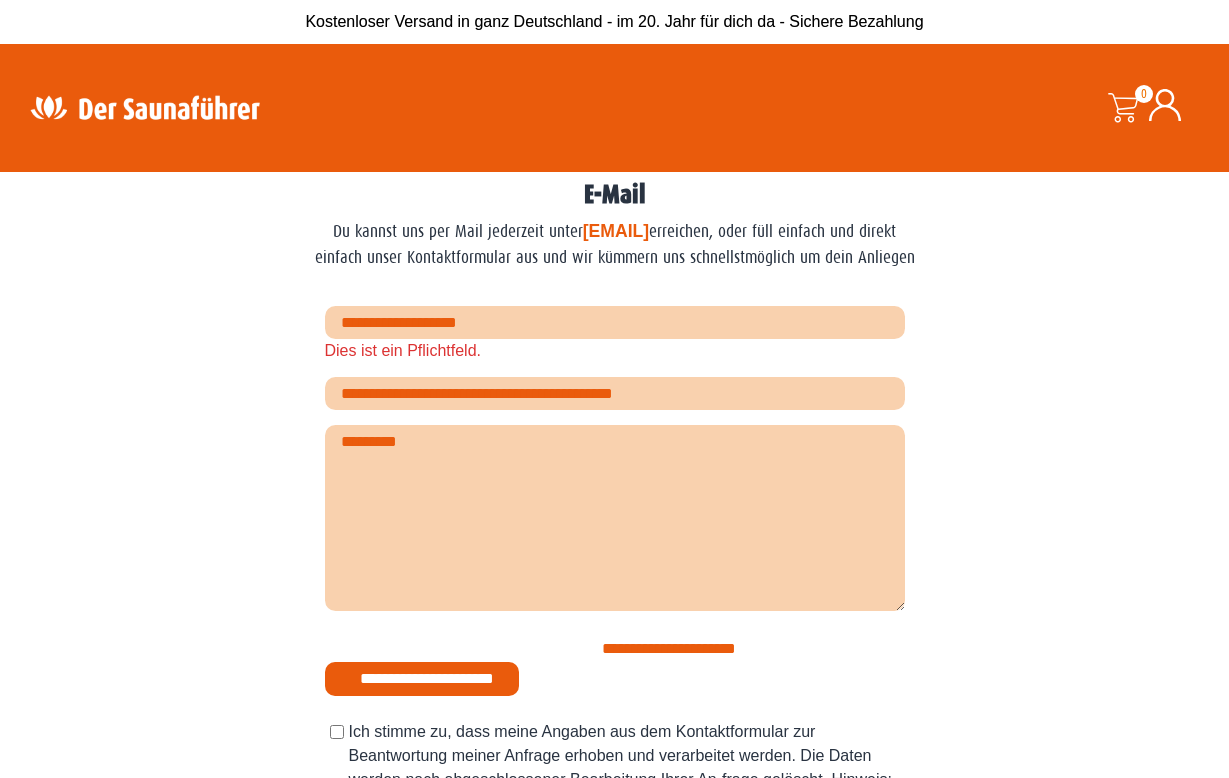 type on "**********" 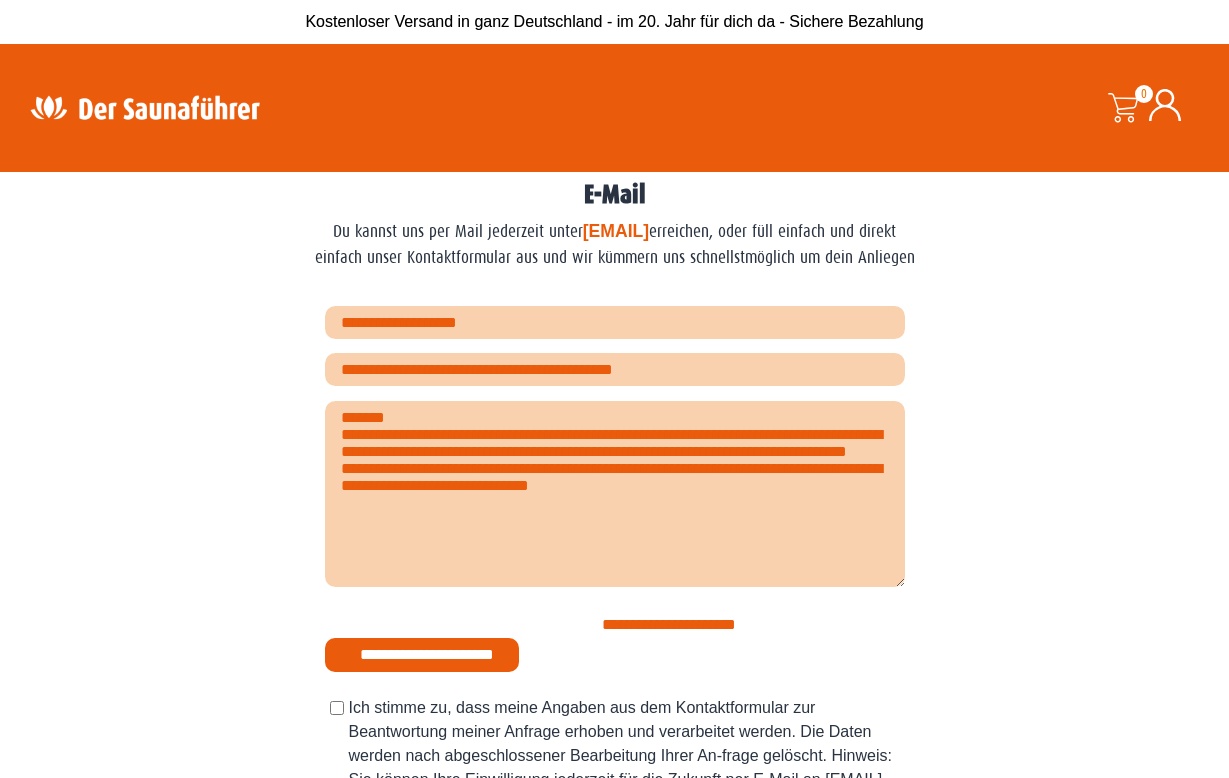 click on "**********" at bounding box center (615, 494) 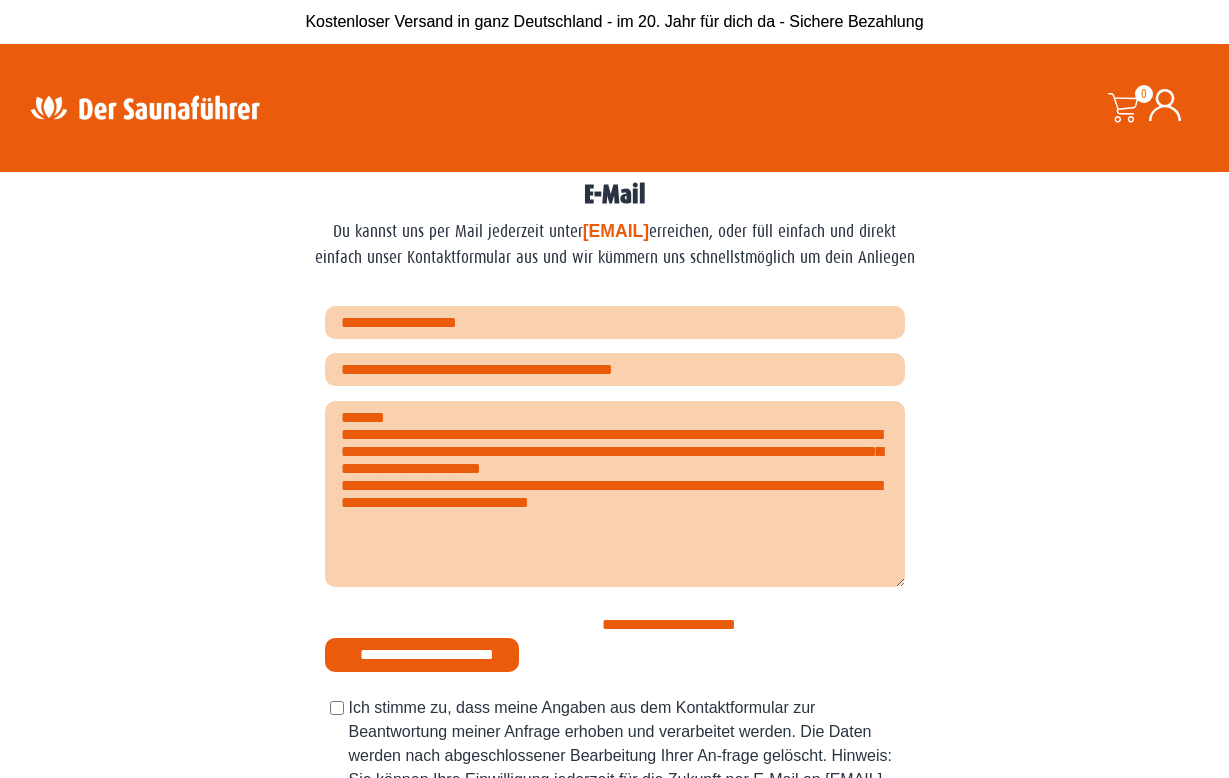 click on "**********" at bounding box center (615, 494) 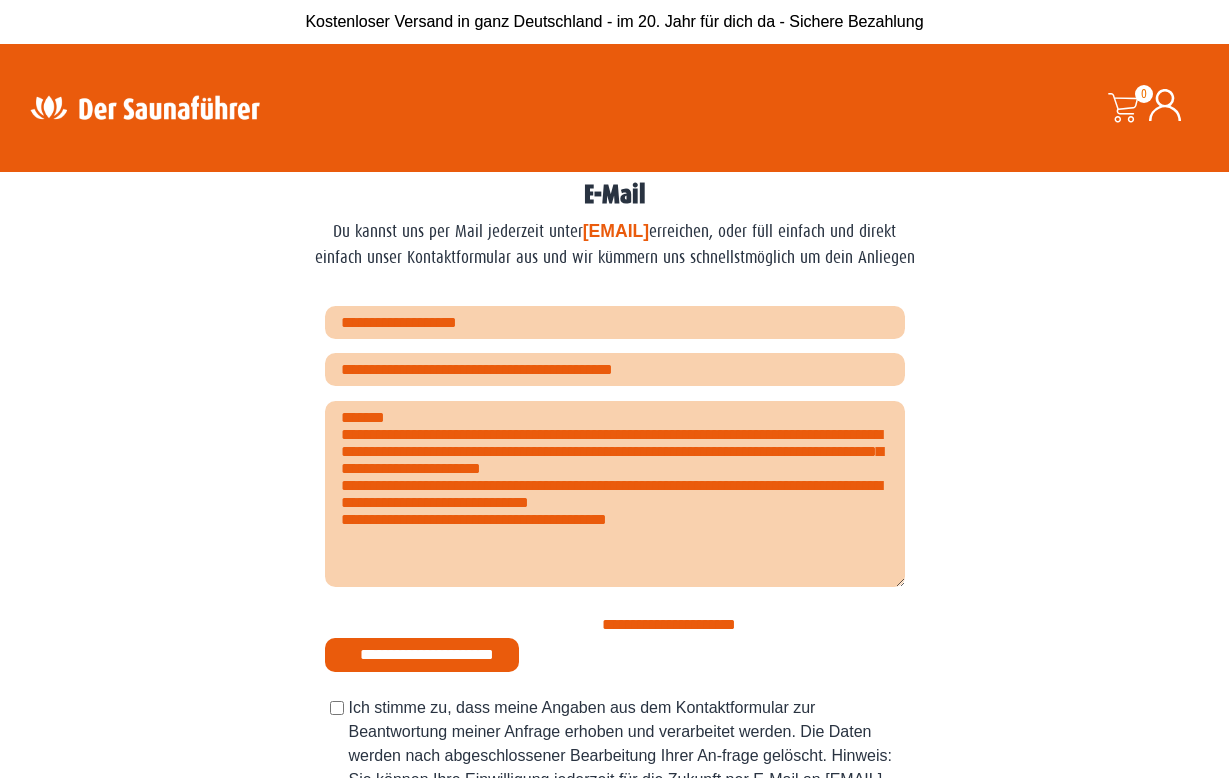 click on "**********" at bounding box center (615, 494) 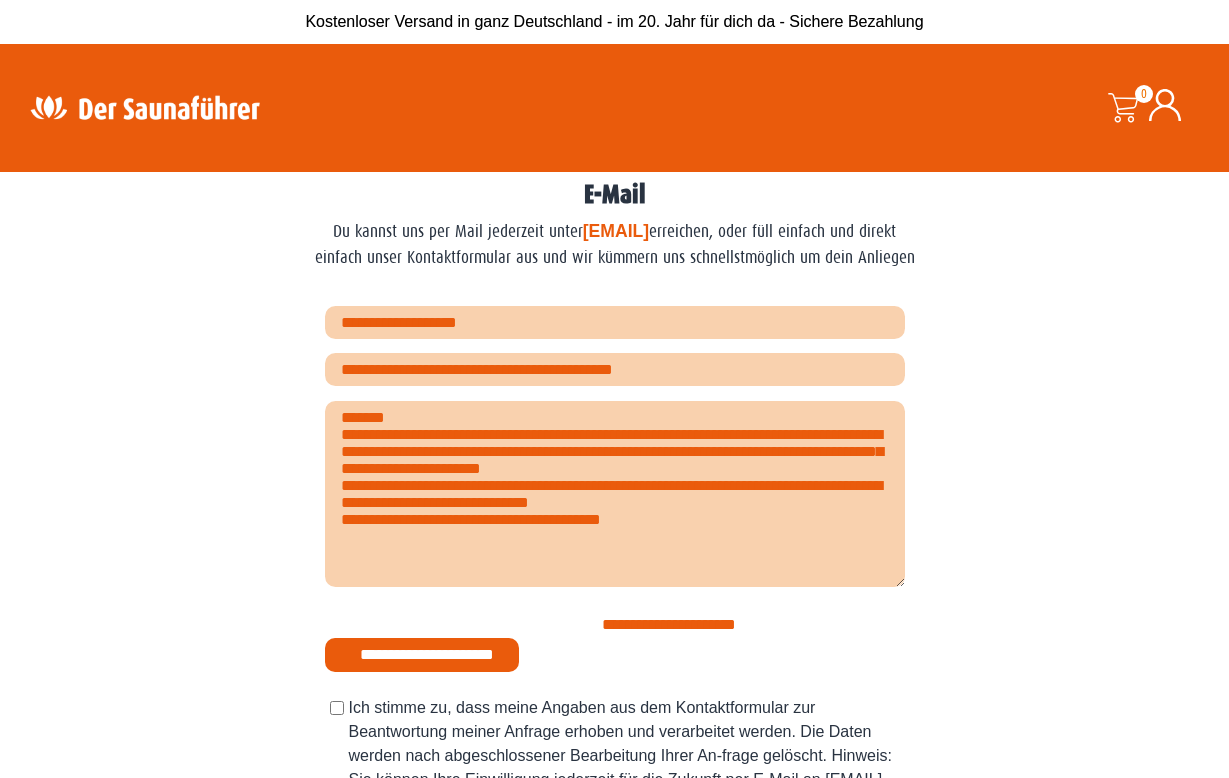 click on "**********" at bounding box center (615, 494) 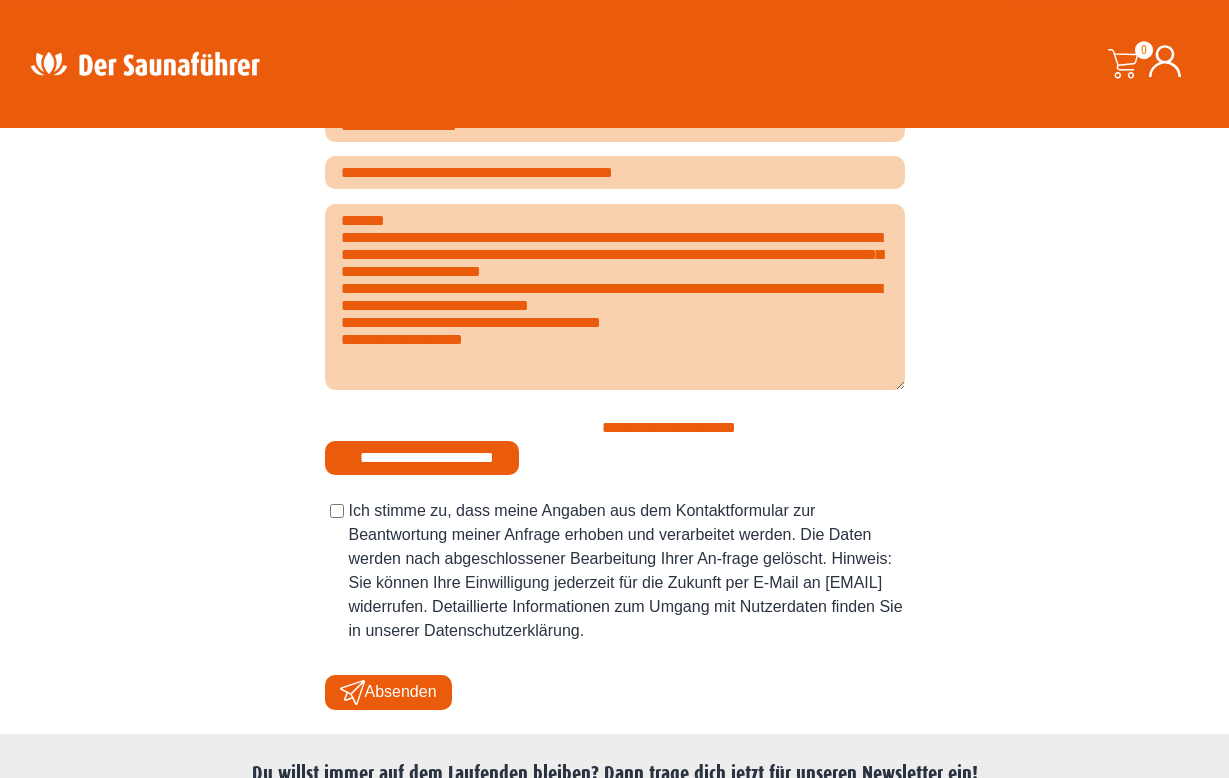 scroll, scrollTop: 204, scrollLeft: 0, axis: vertical 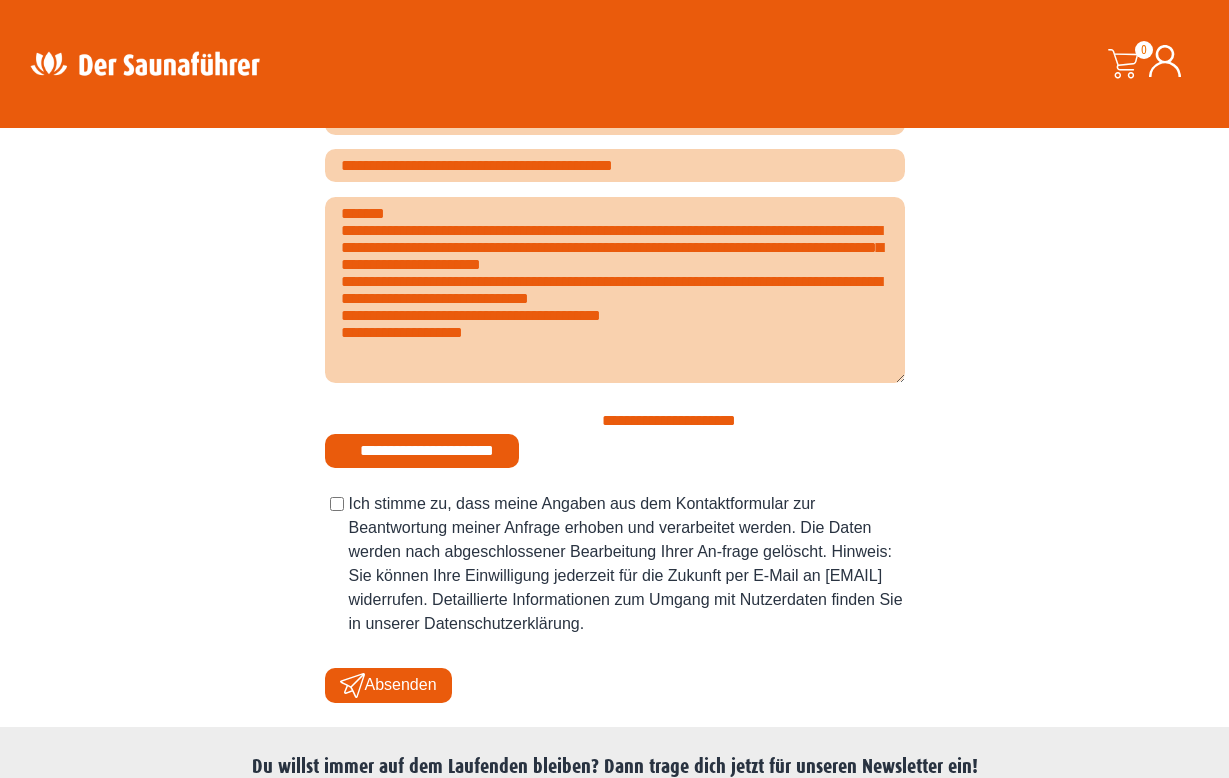 click on "**********" at bounding box center (615, 290) 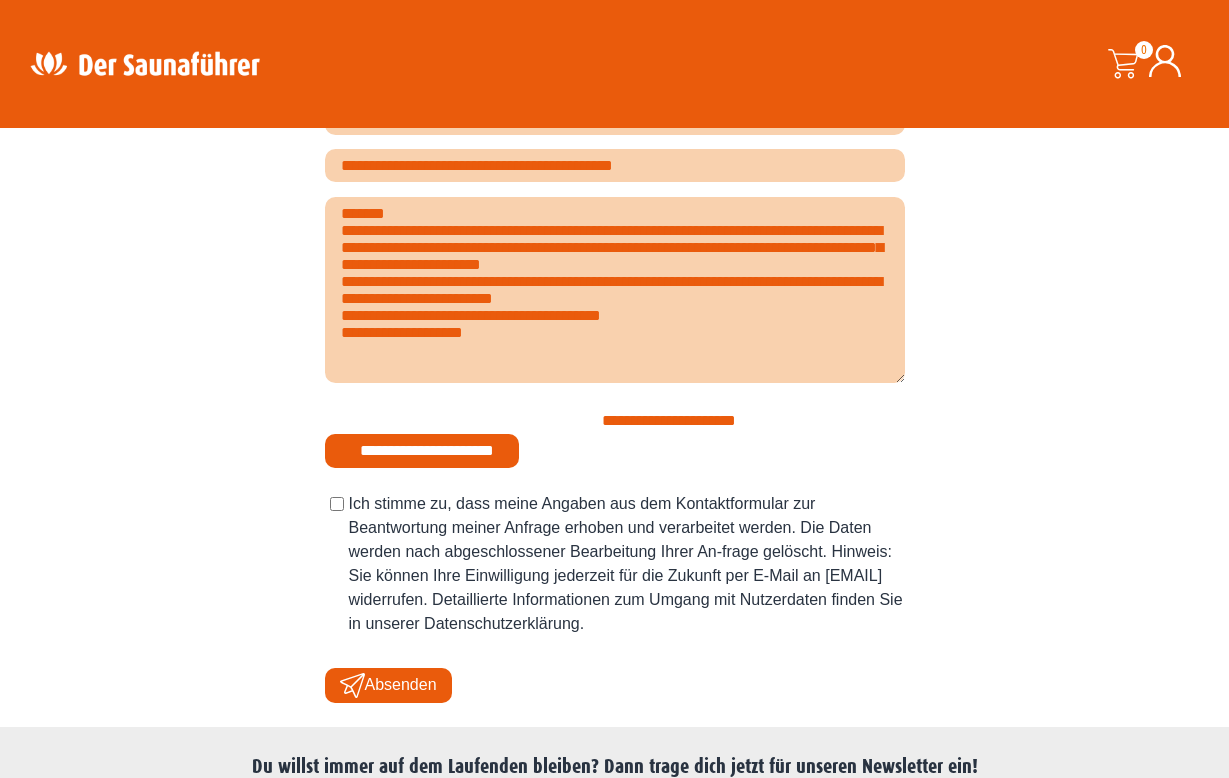 click on "**********" at bounding box center [615, 290] 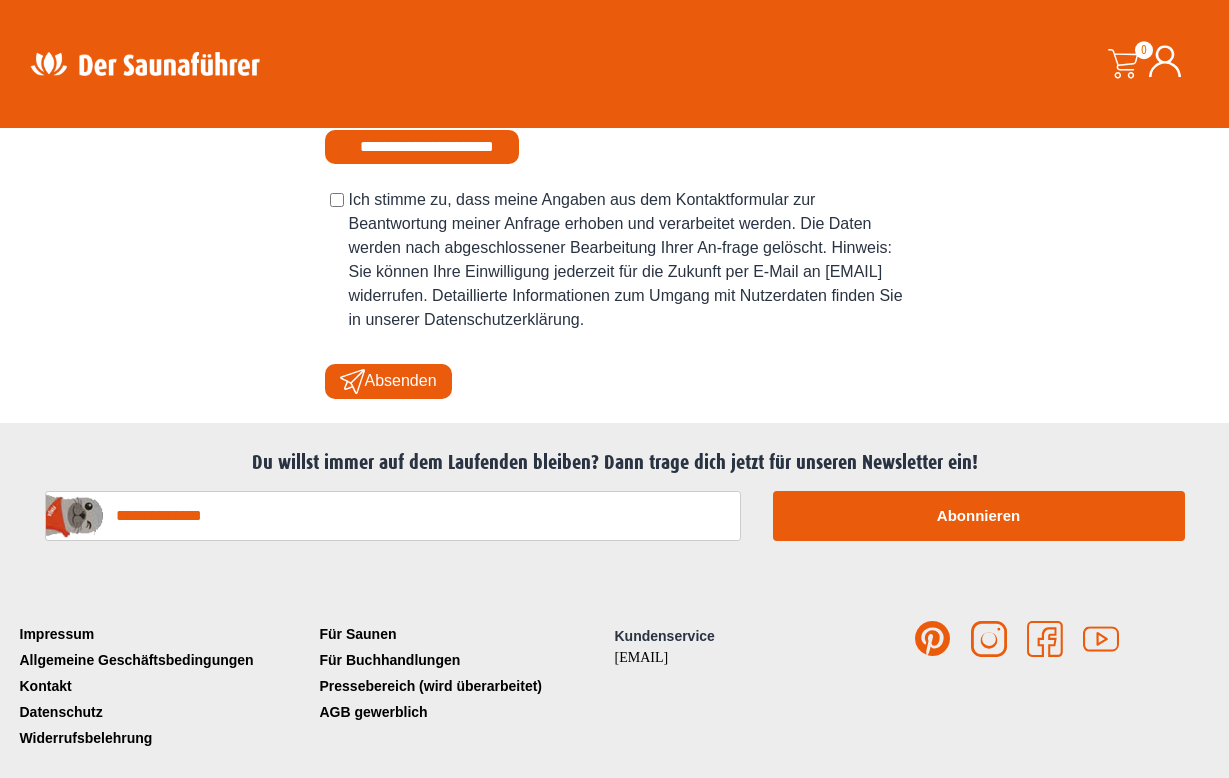 scroll, scrollTop: 510, scrollLeft: 0, axis: vertical 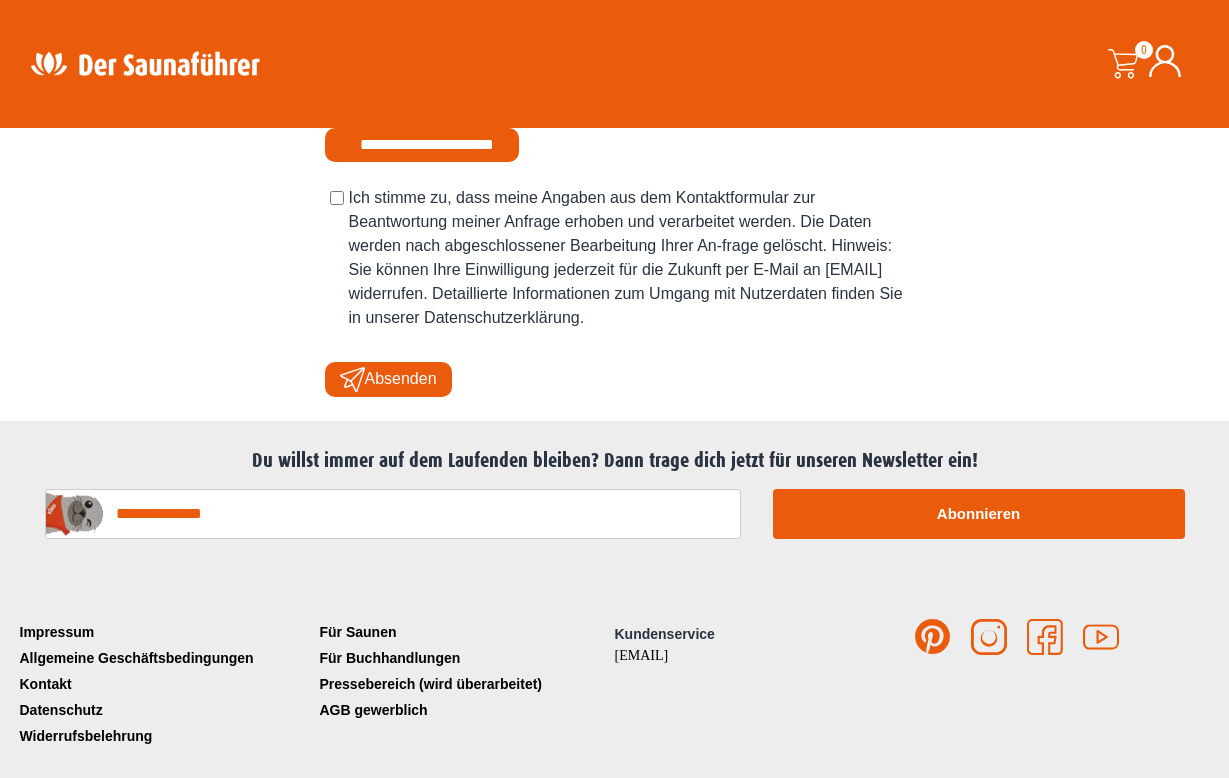 type on "**********" 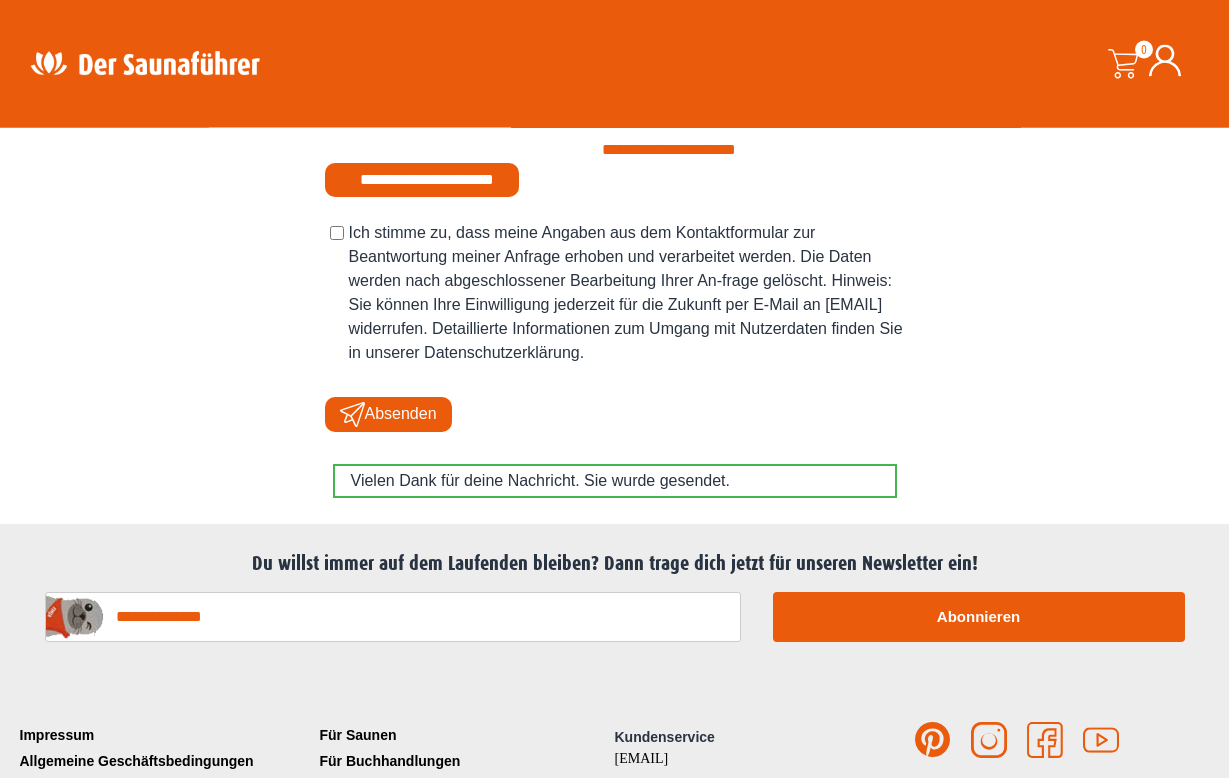 scroll, scrollTop: 102, scrollLeft: 0, axis: vertical 